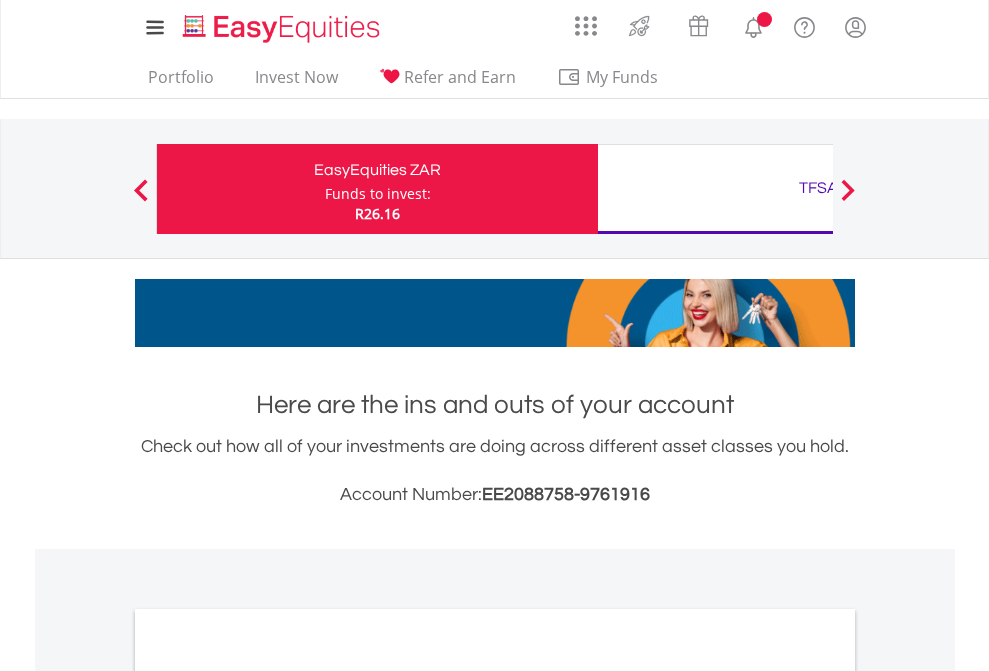 scroll, scrollTop: 0, scrollLeft: 0, axis: both 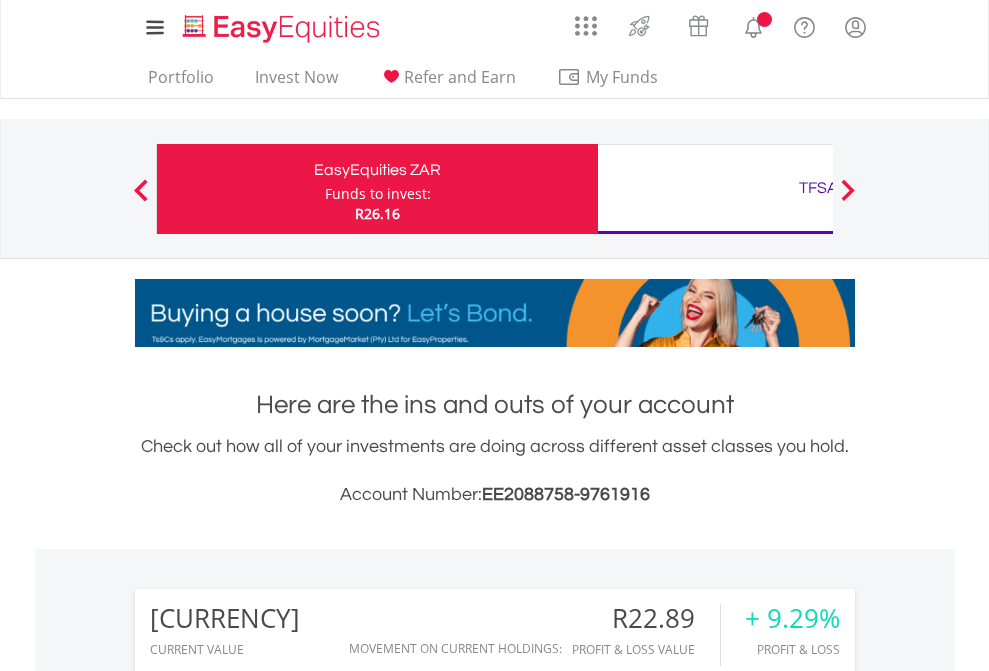 click on "Funds to invest:" at bounding box center [378, 194] 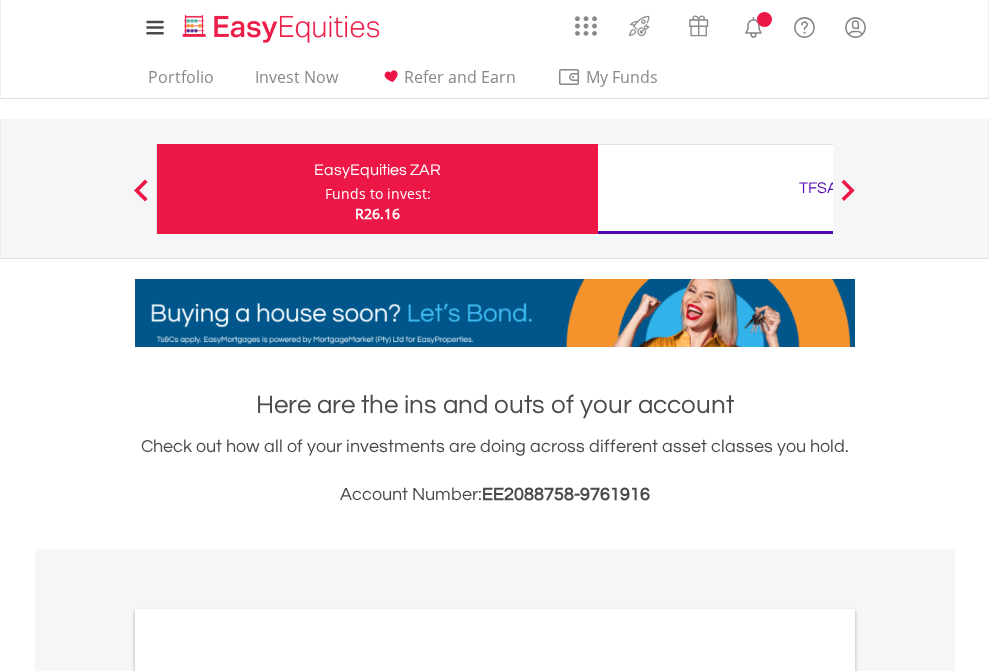 scroll, scrollTop: 0, scrollLeft: 0, axis: both 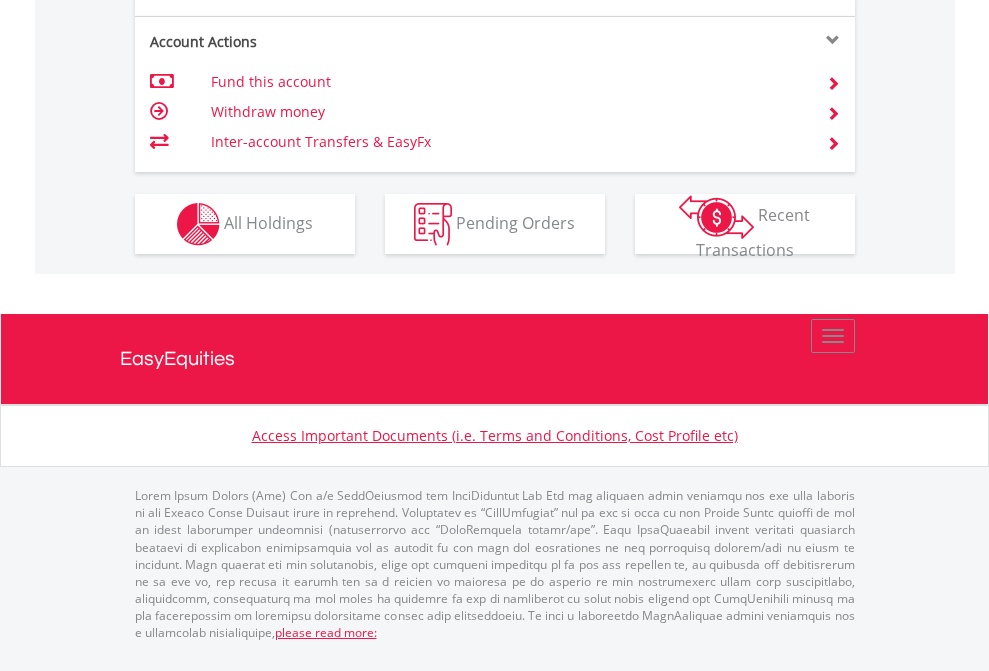 click on "Investment types" at bounding box center [706, -337] 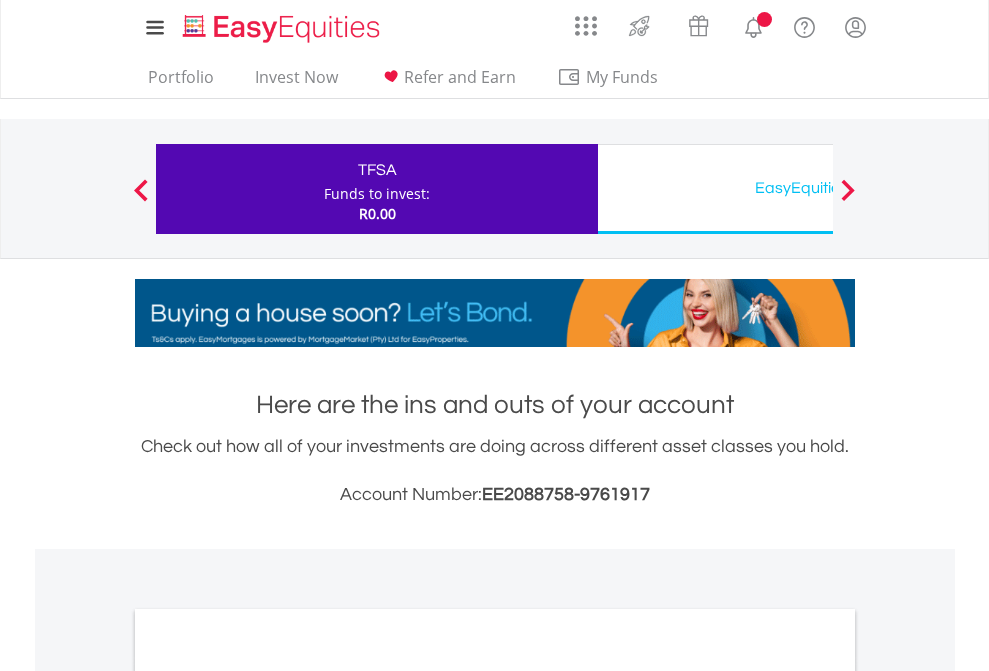 scroll, scrollTop: 0, scrollLeft: 0, axis: both 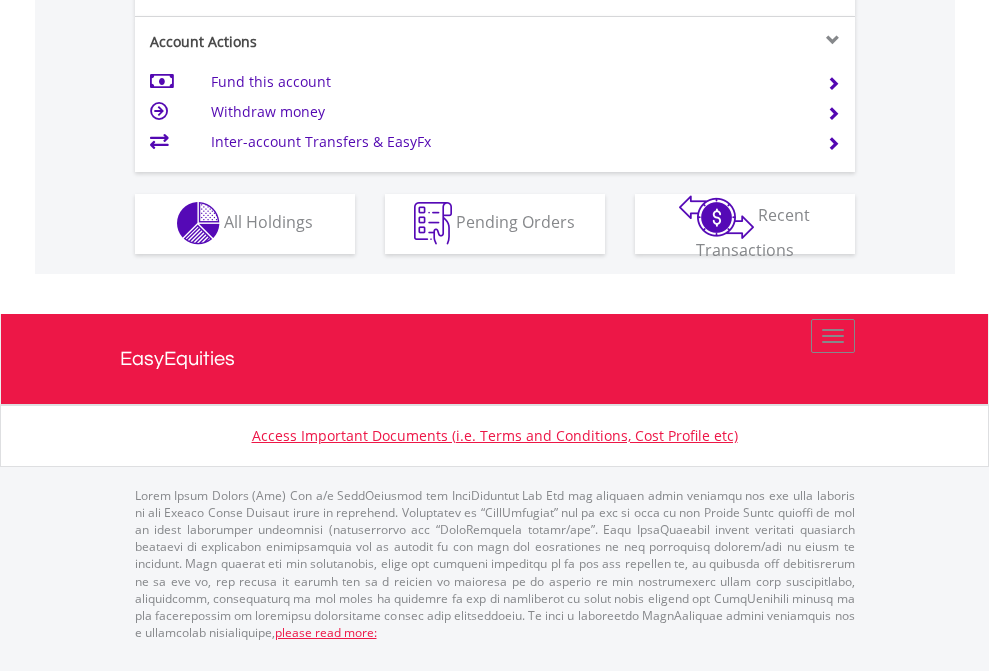 click on "Investment types" at bounding box center [706, -353] 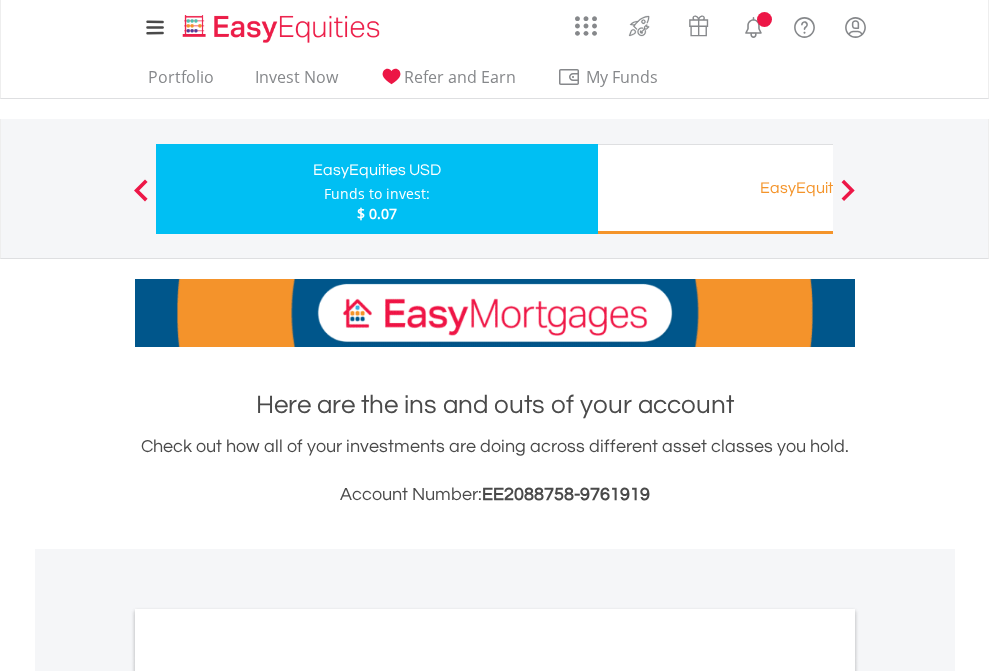 scroll, scrollTop: 0, scrollLeft: 0, axis: both 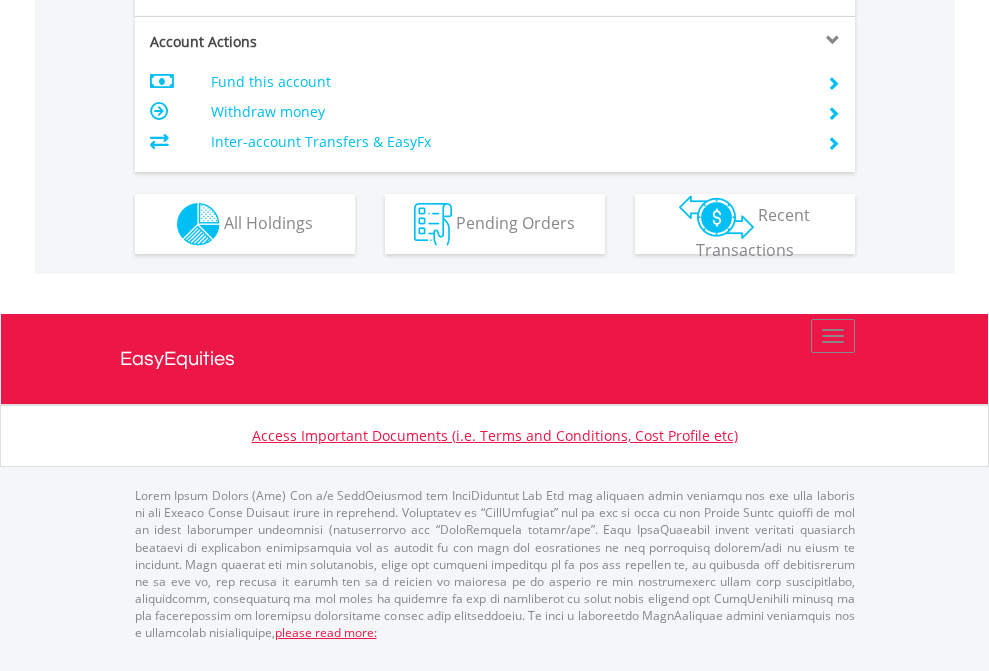 click on "Investment types" at bounding box center (706, -337) 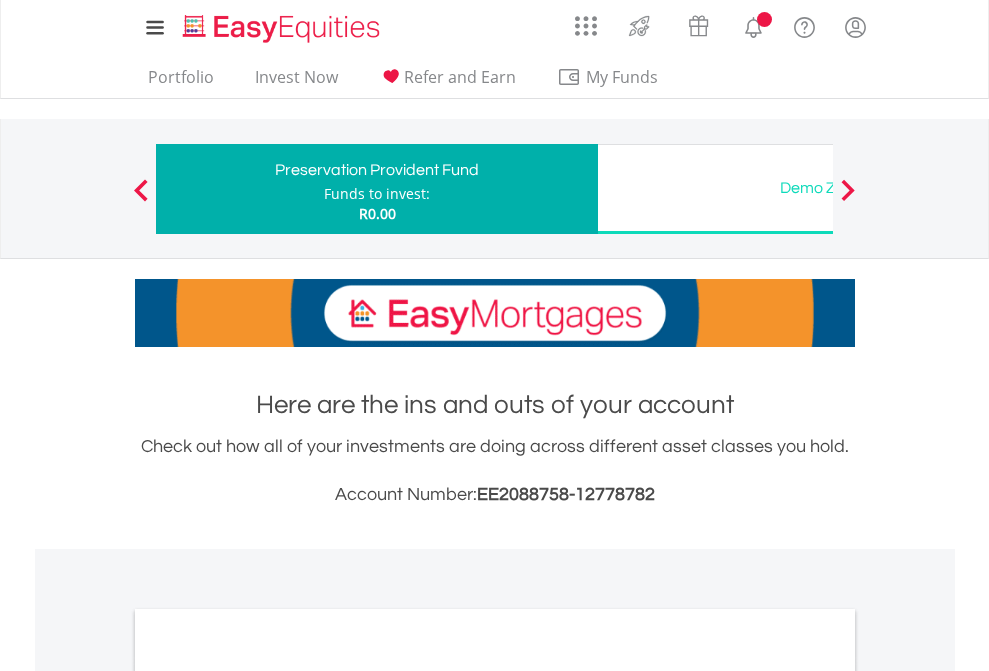scroll, scrollTop: 0, scrollLeft: 0, axis: both 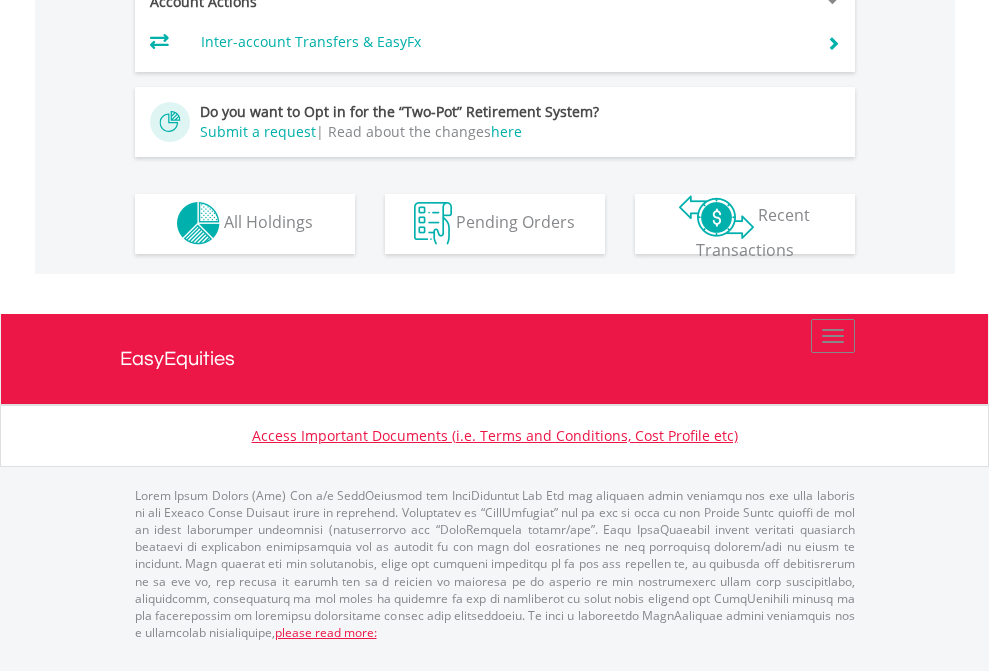 click on "Investment types" at bounding box center [706, -393] 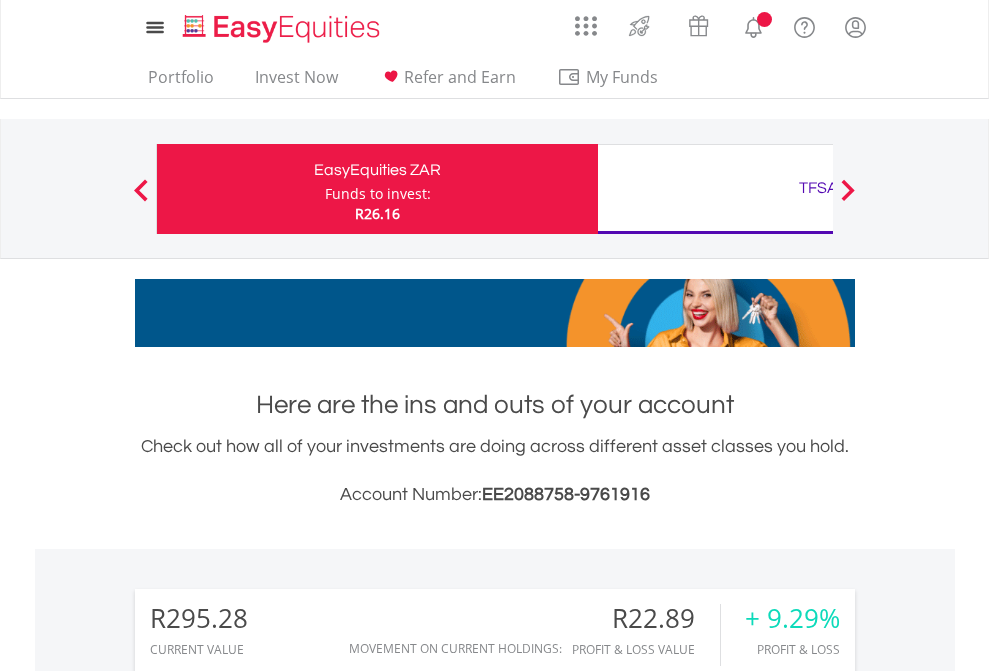 scroll, scrollTop: 0, scrollLeft: 0, axis: both 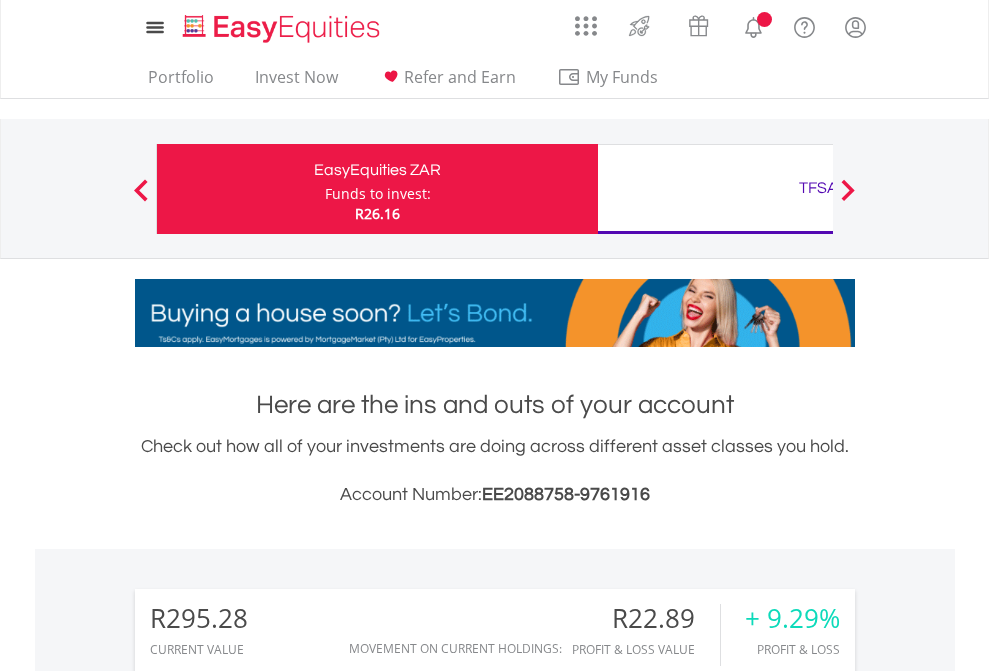 click on "All Holdings" at bounding box center [268, 1466] 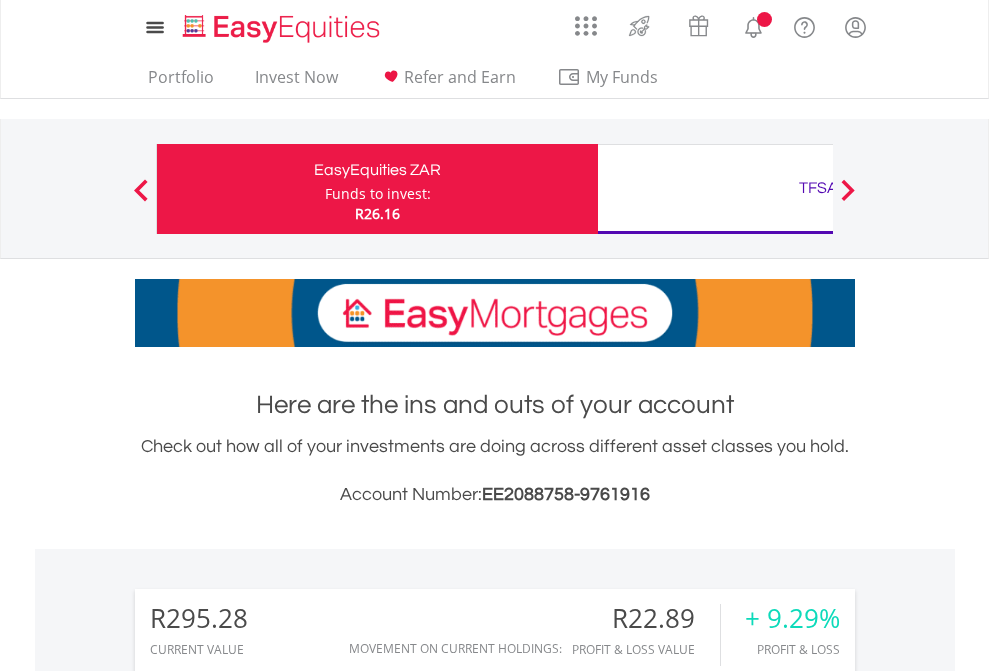 scroll, scrollTop: 999808, scrollLeft: 999687, axis: both 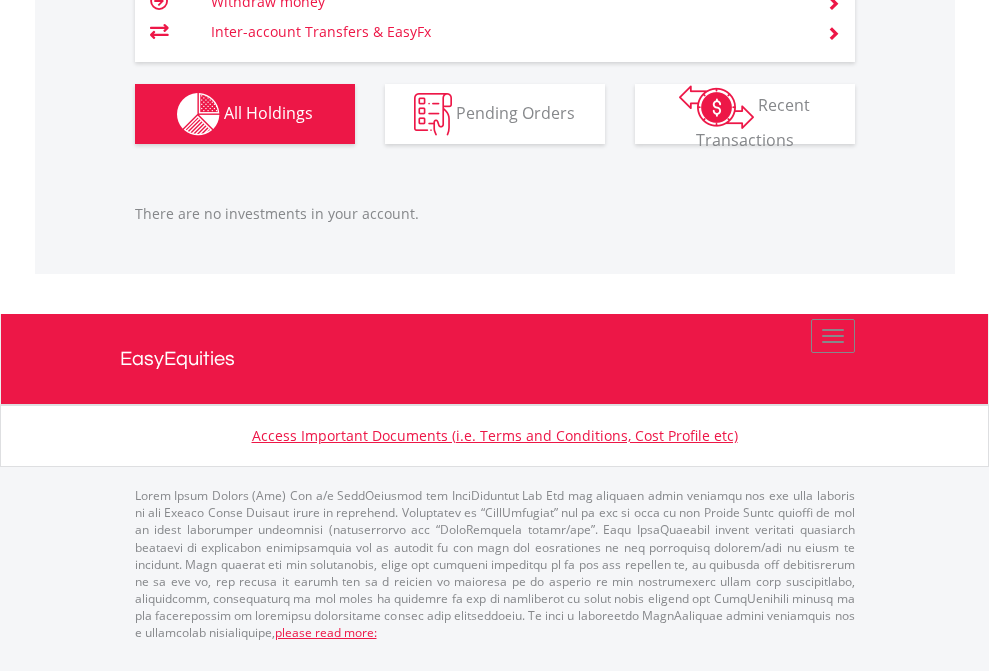 click on "TFSA" at bounding box center (818, -1166) 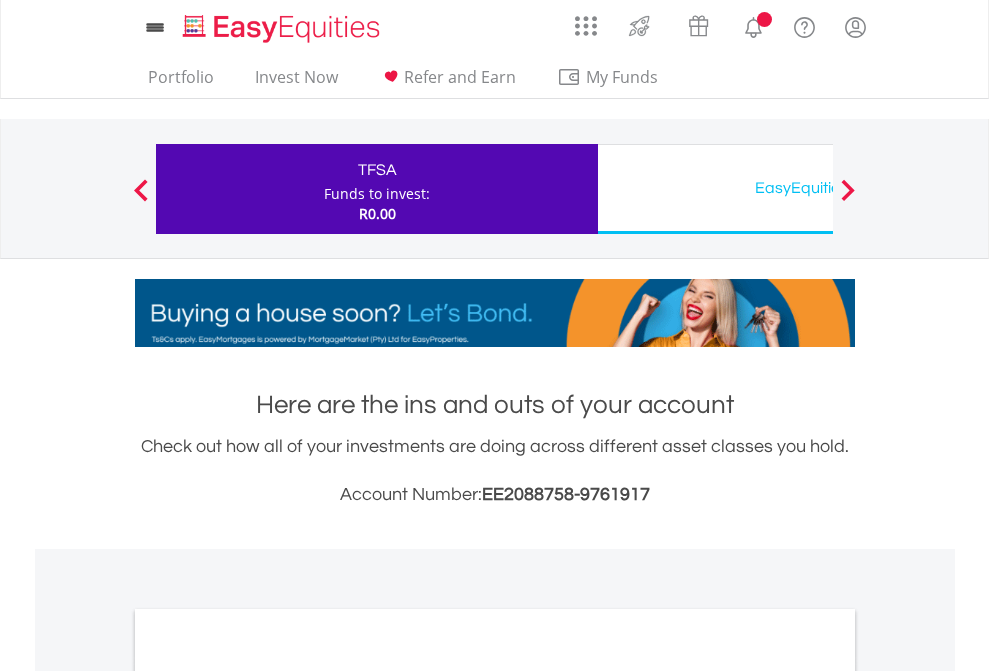 click on "All Holdings" at bounding box center (268, 1096) 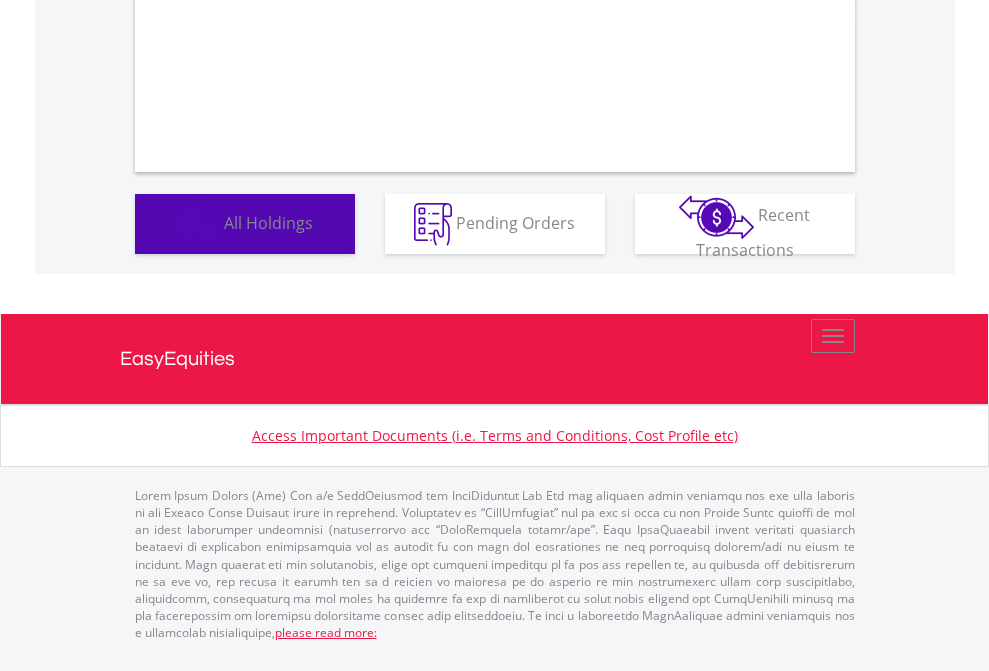 scroll, scrollTop: 1202, scrollLeft: 0, axis: vertical 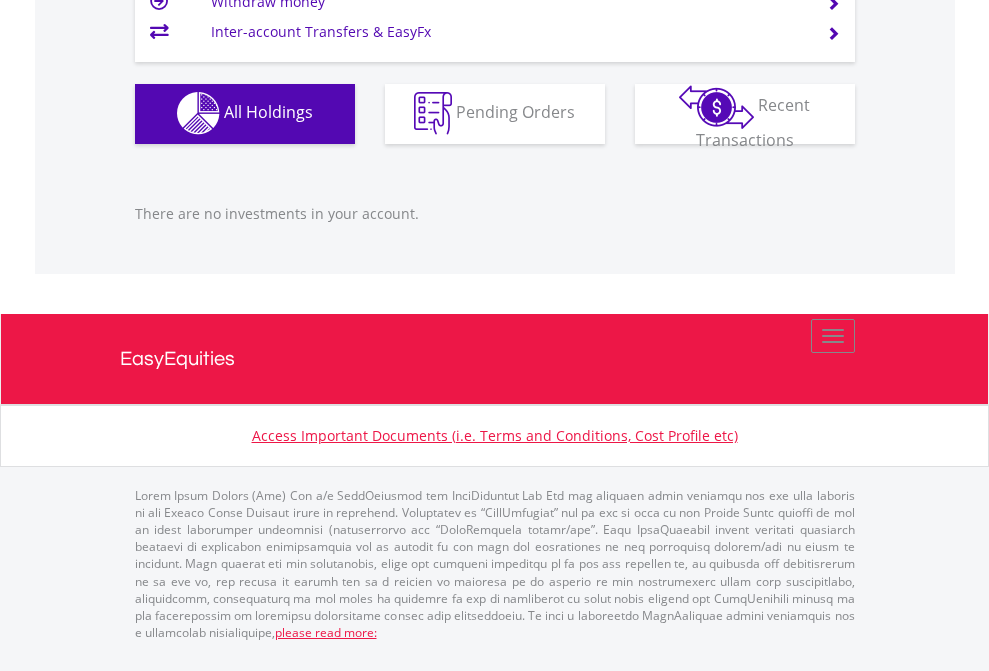 click on "EasyEquities USD" at bounding box center [818, -1142] 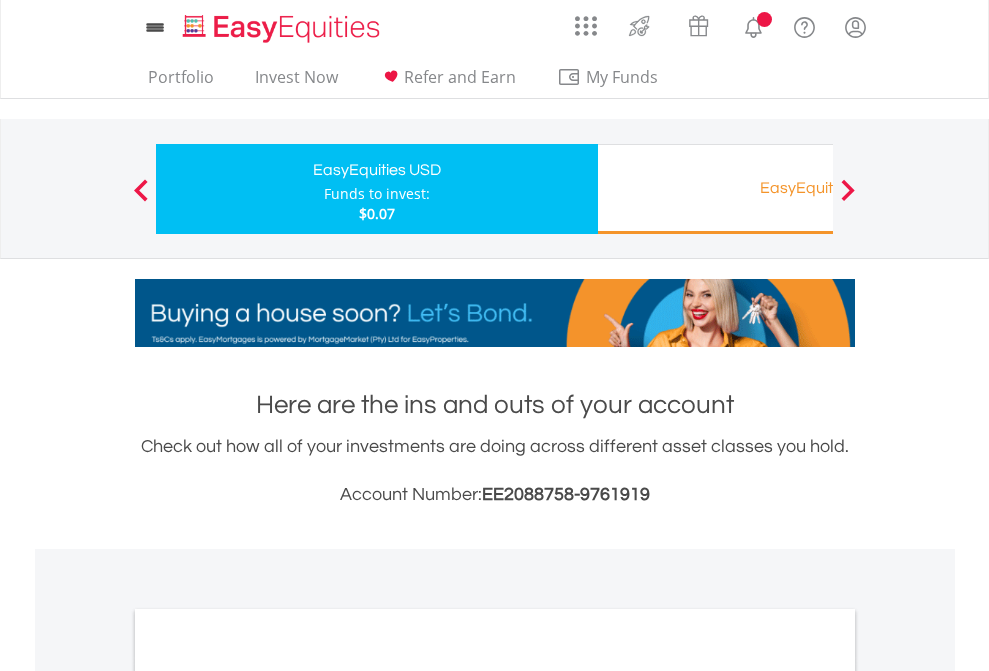 scroll, scrollTop: 0, scrollLeft: 0, axis: both 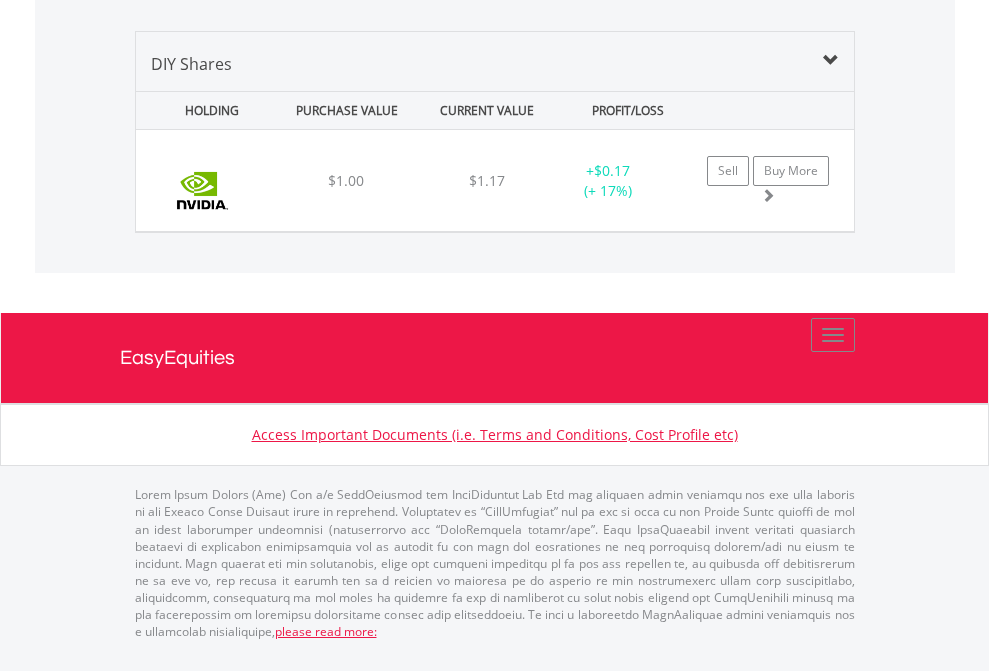 click on "Funds to invest:" at bounding box center (377, -1333) 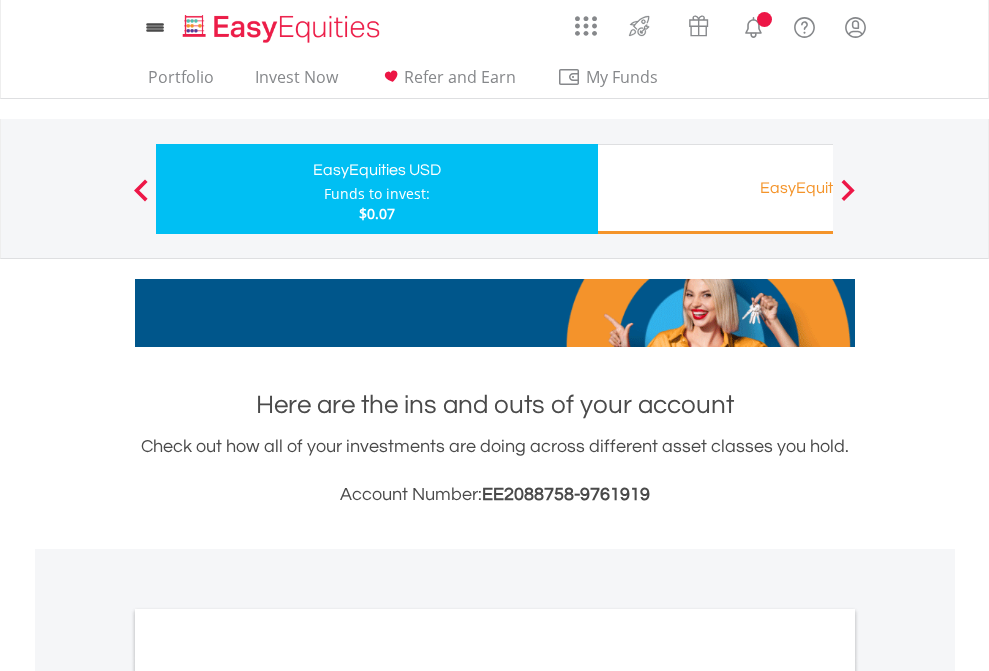 scroll, scrollTop: 1202, scrollLeft: 0, axis: vertical 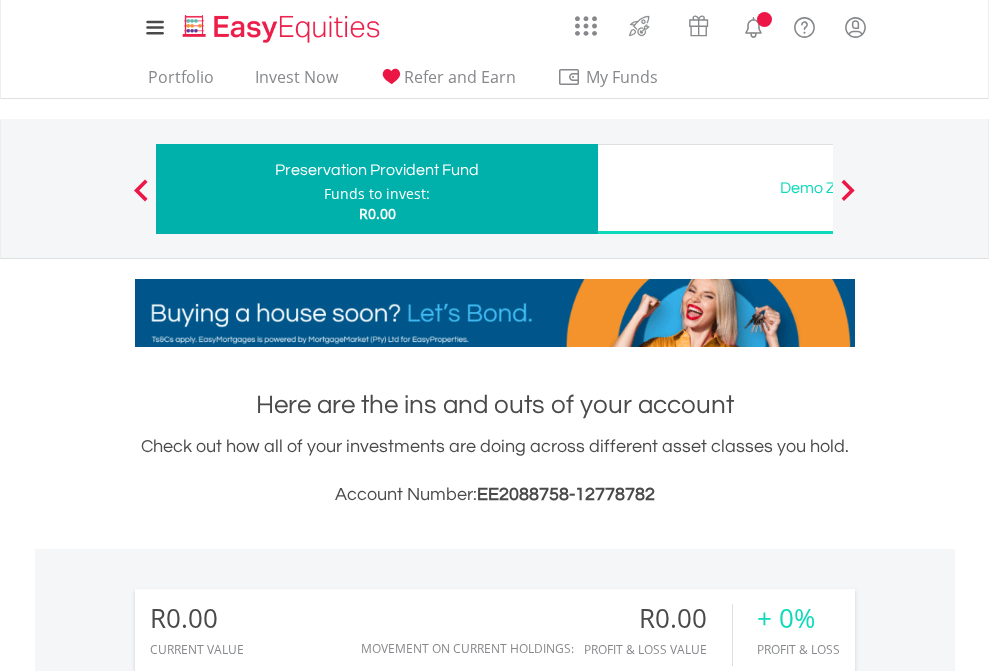 click on "All Holdings" at bounding box center (268, 1382) 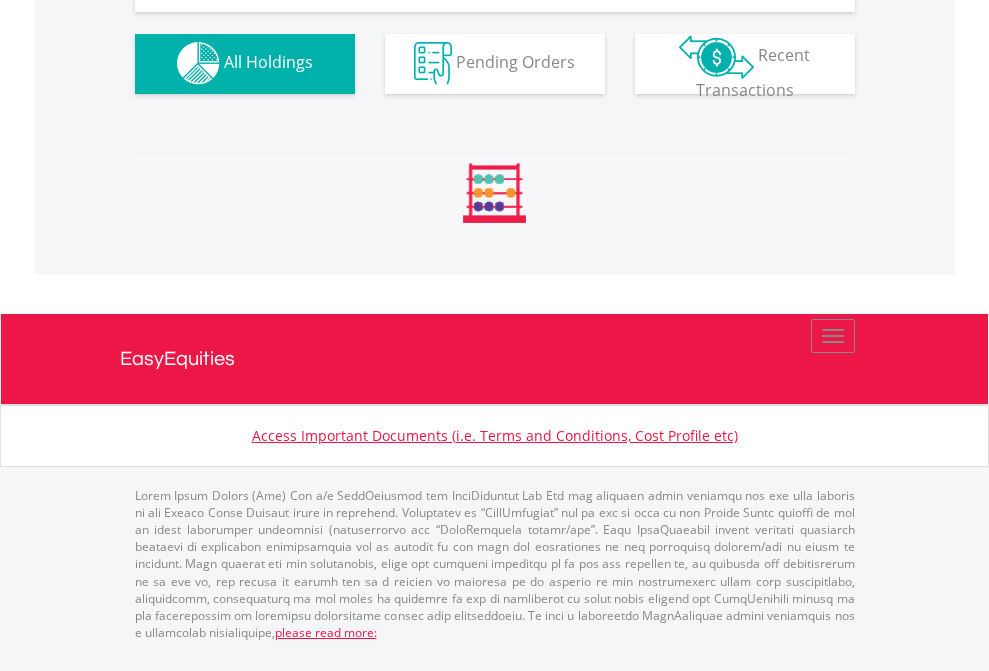 scroll, scrollTop: 1980, scrollLeft: 0, axis: vertical 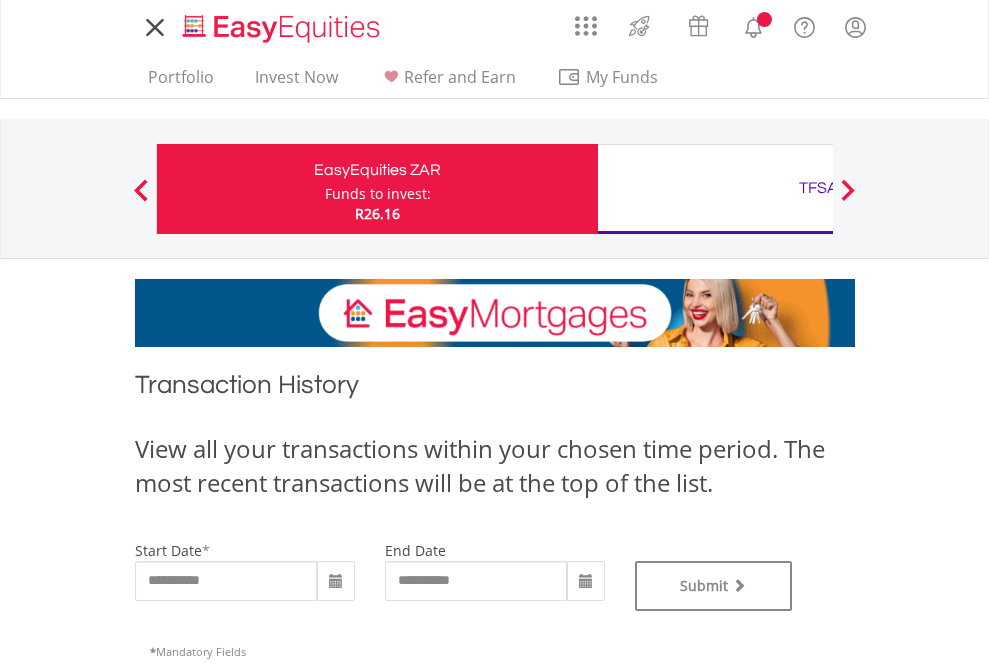 type on "**********" 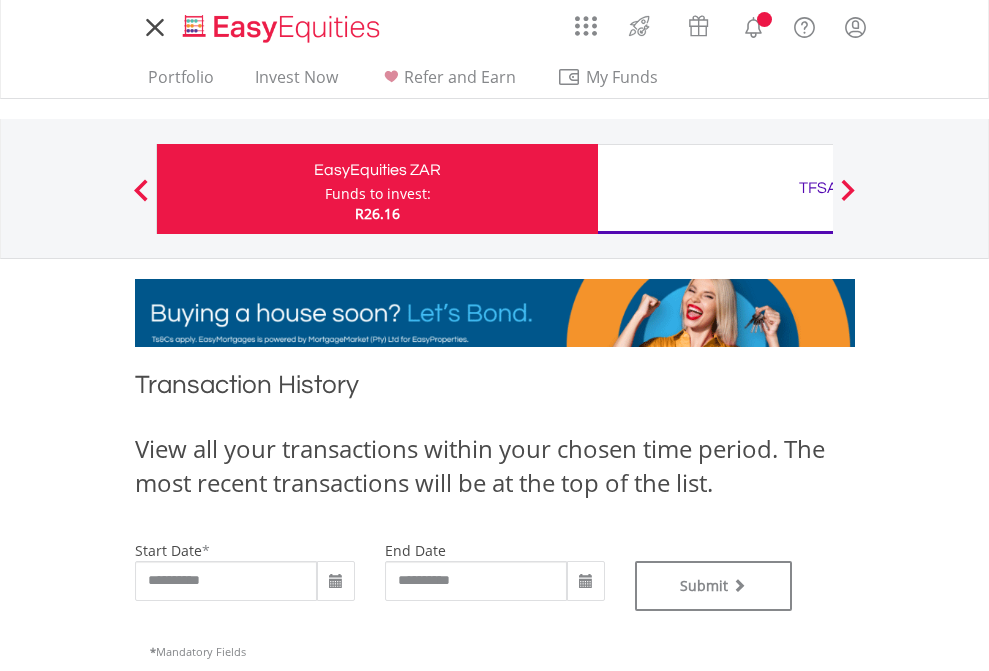 type on "**********" 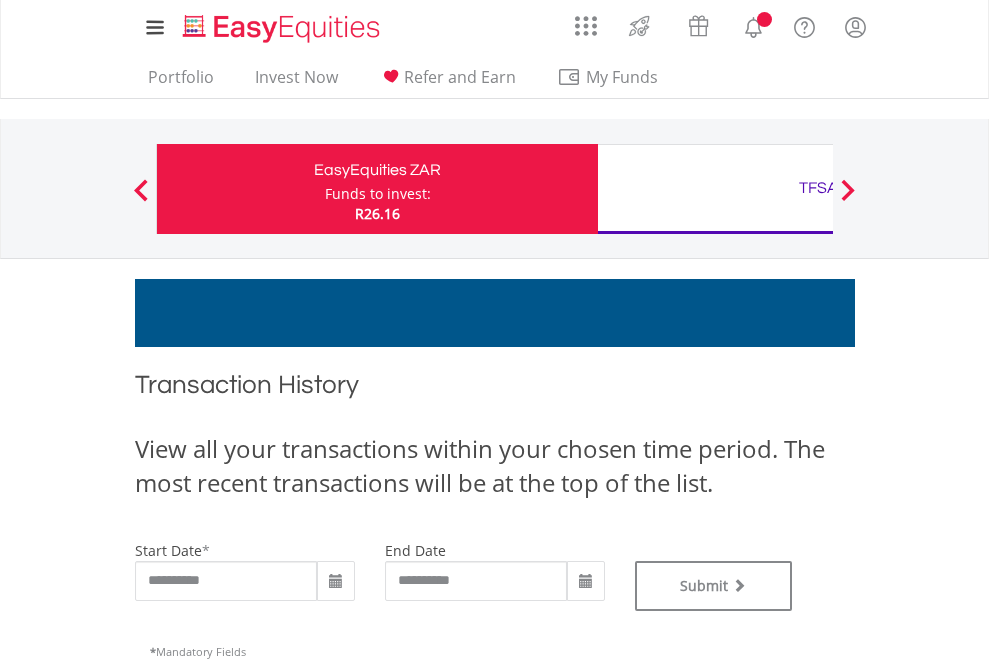 scroll, scrollTop: 811, scrollLeft: 0, axis: vertical 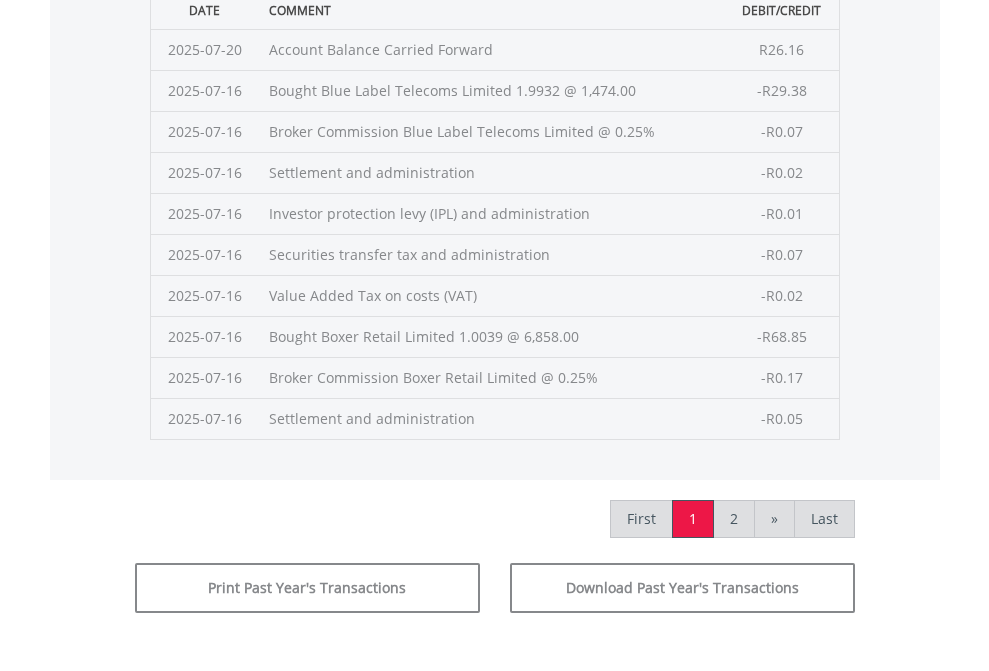 click on "Submit" at bounding box center (714, -225) 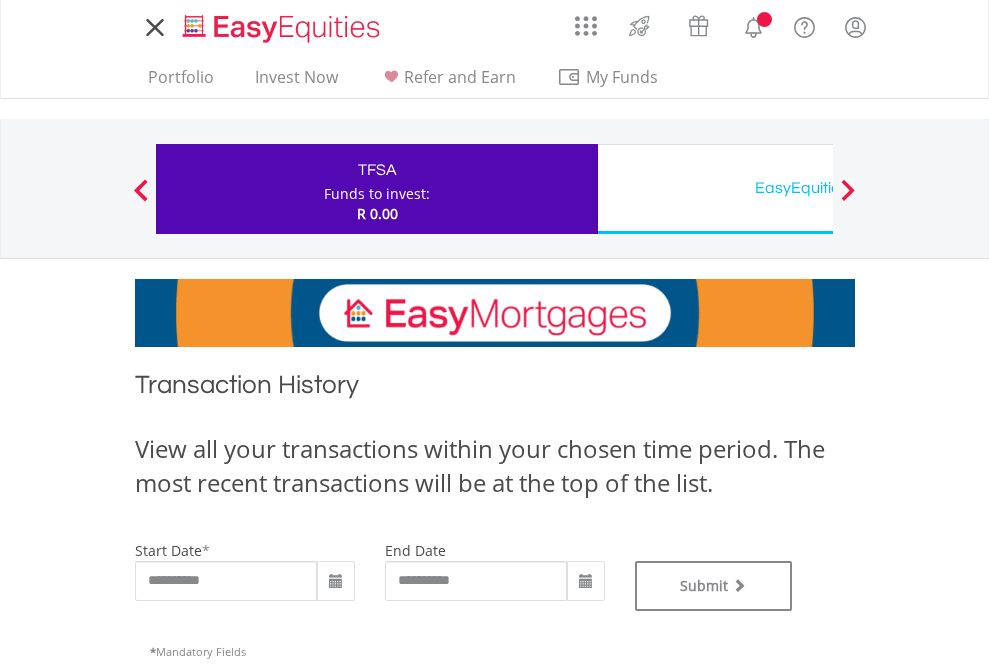 type on "**********" 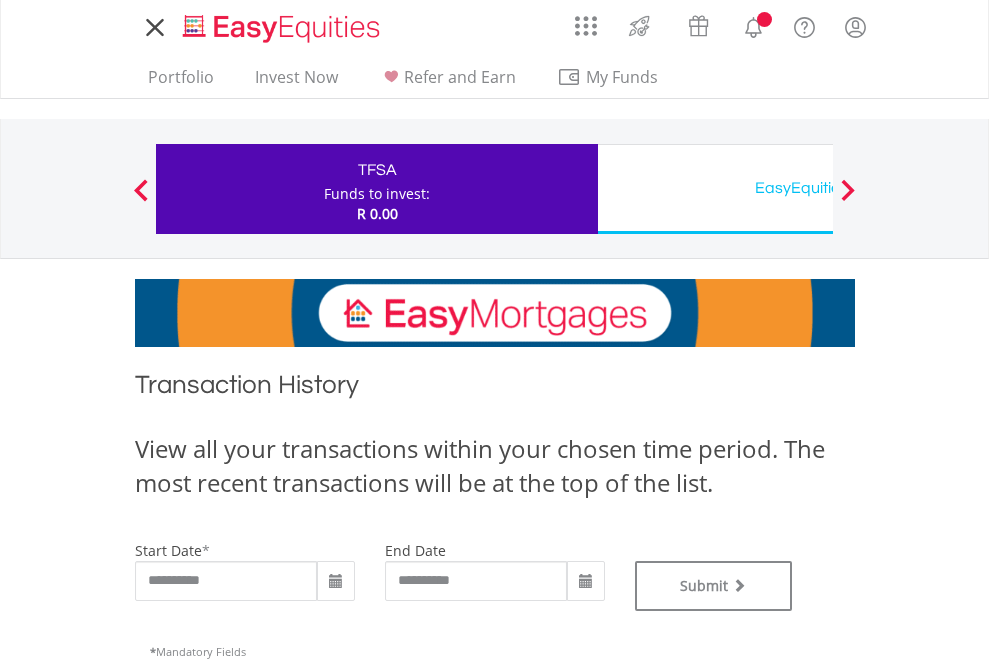 scroll, scrollTop: 0, scrollLeft: 0, axis: both 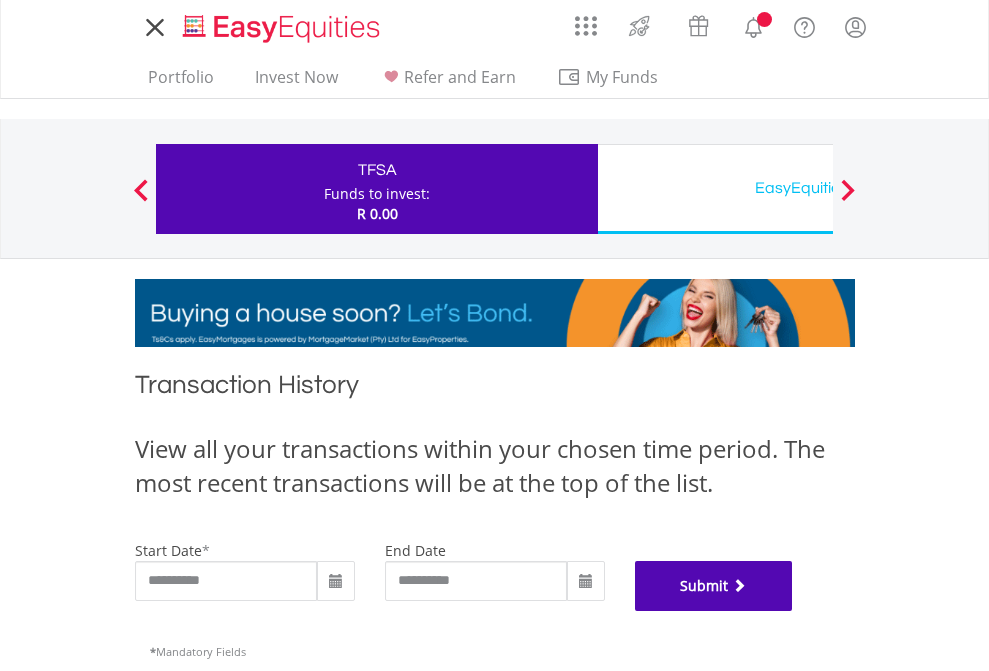 click on "Submit" at bounding box center [714, 586] 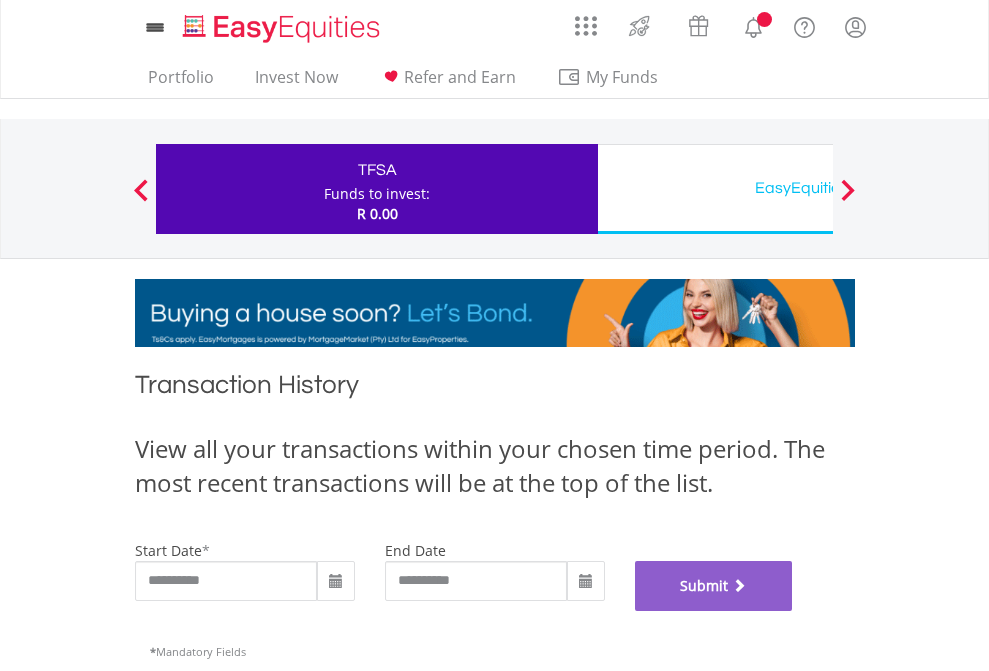 scroll, scrollTop: 811, scrollLeft: 0, axis: vertical 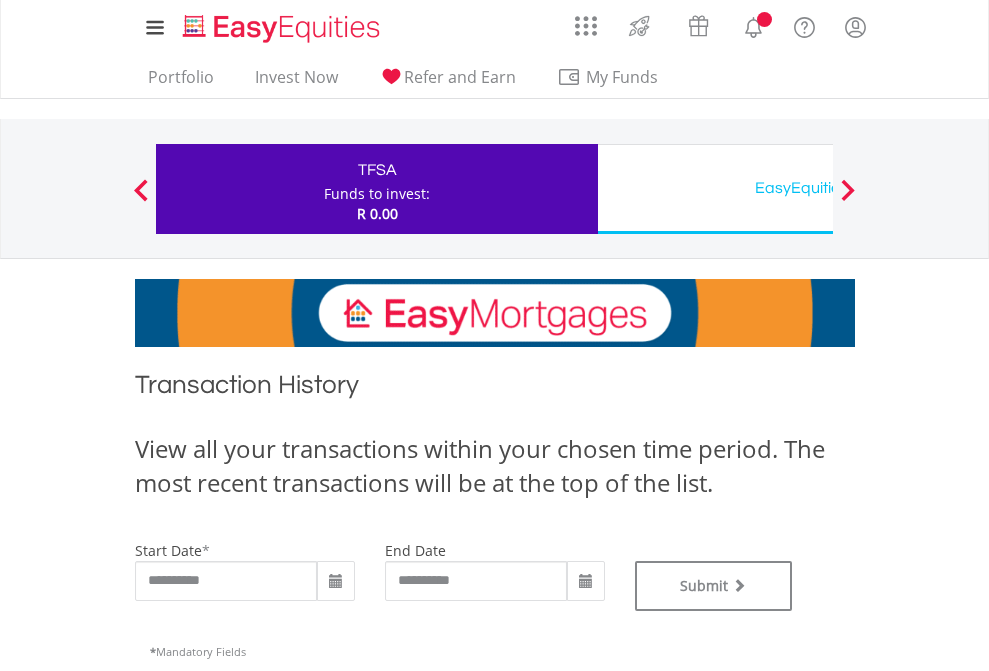 click on "EasyEquities USD" at bounding box center (818, 188) 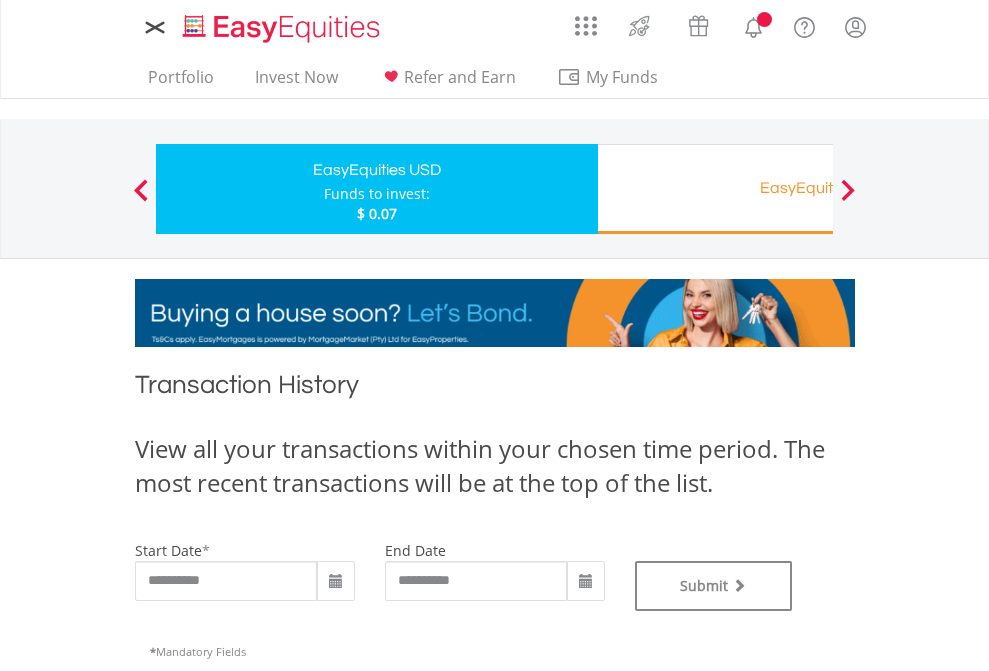 scroll, scrollTop: 0, scrollLeft: 0, axis: both 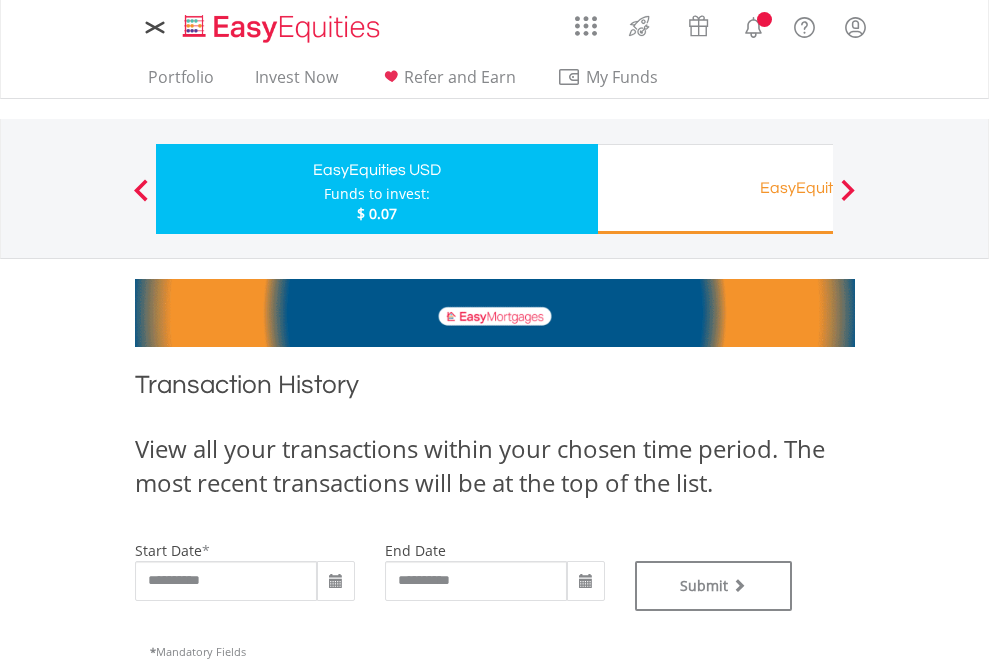 type on "**********" 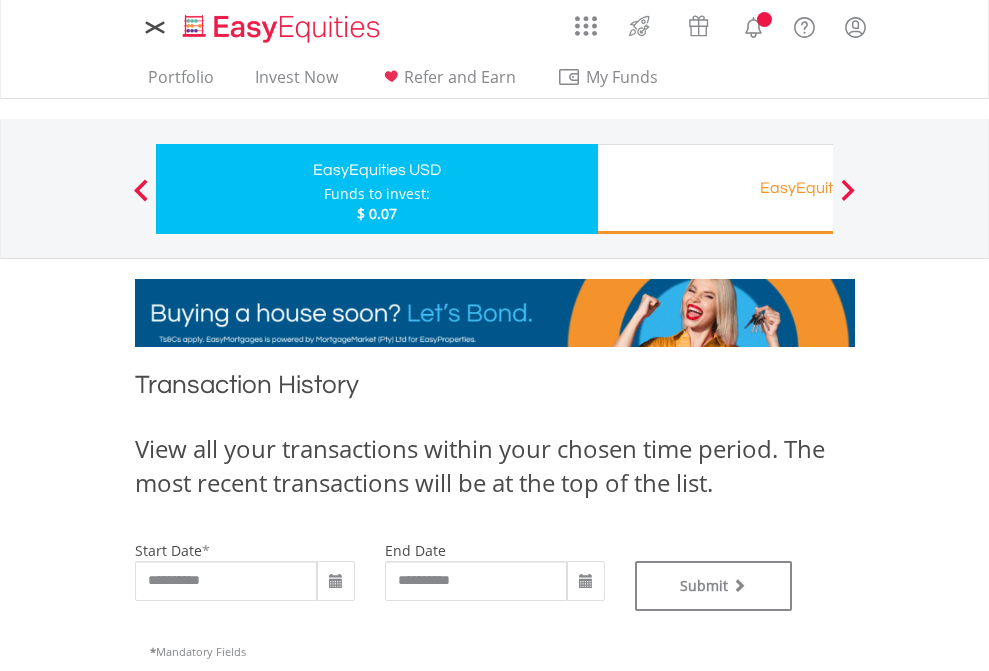 type on "**********" 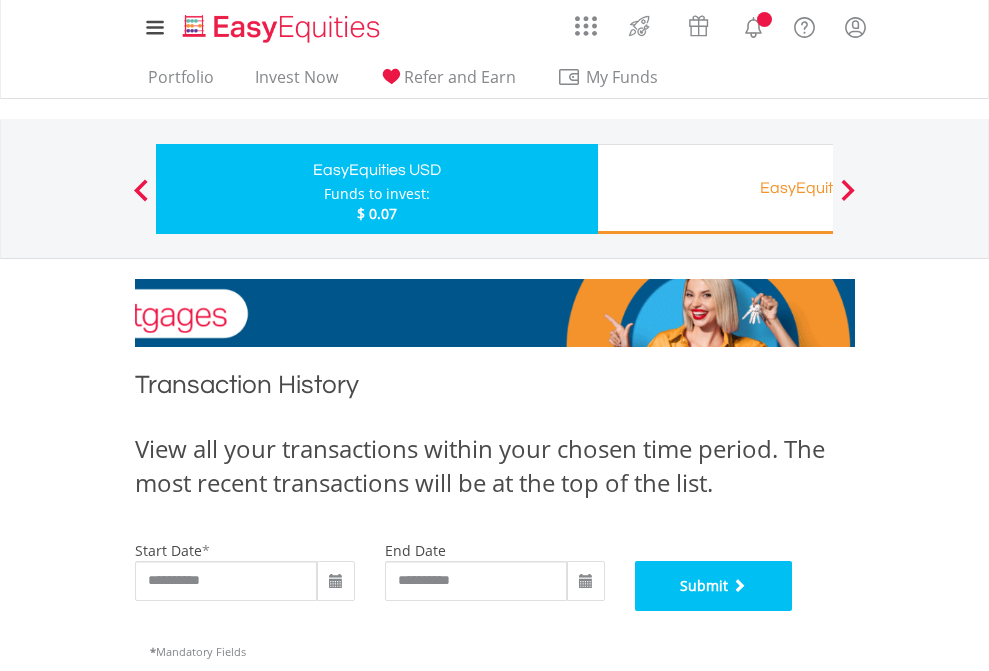 click on "Submit" at bounding box center [714, 586] 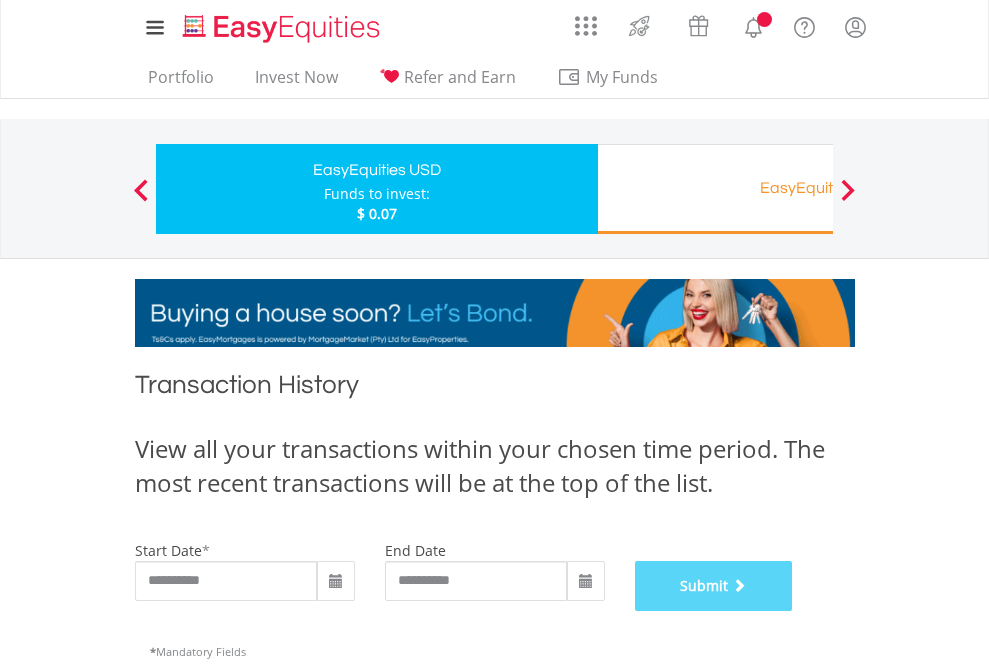 scroll, scrollTop: 811, scrollLeft: 0, axis: vertical 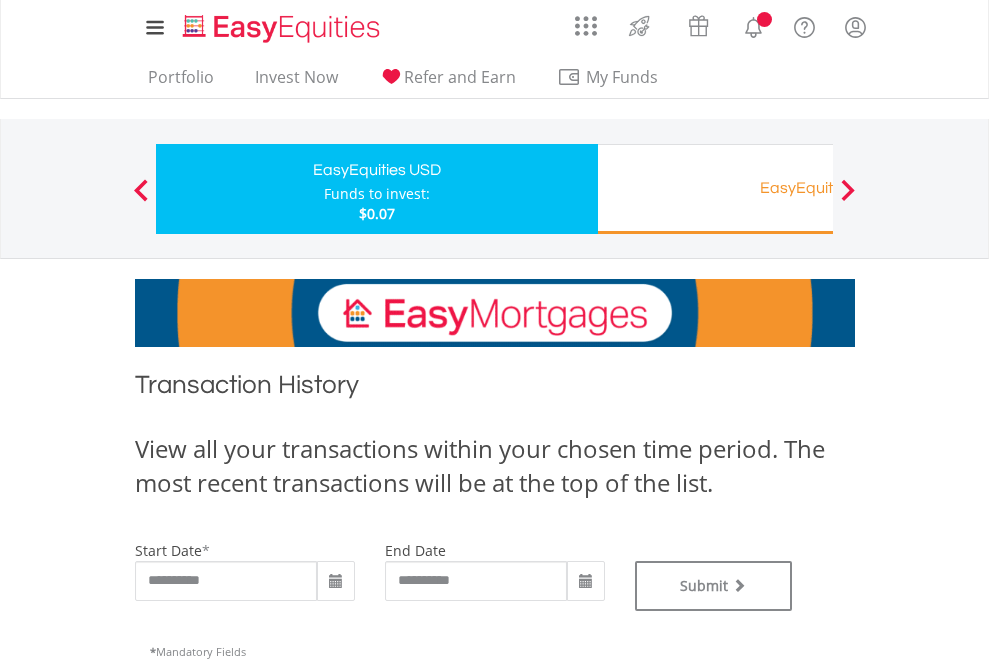 click on "Funds to invest:" at bounding box center (377, 194) 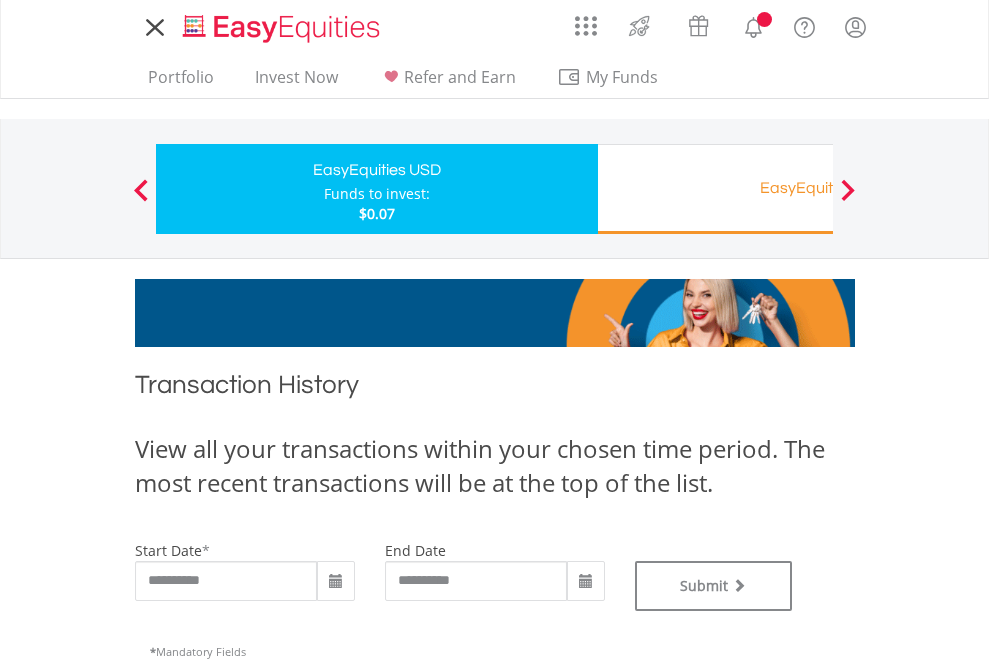 scroll, scrollTop: 0, scrollLeft: 0, axis: both 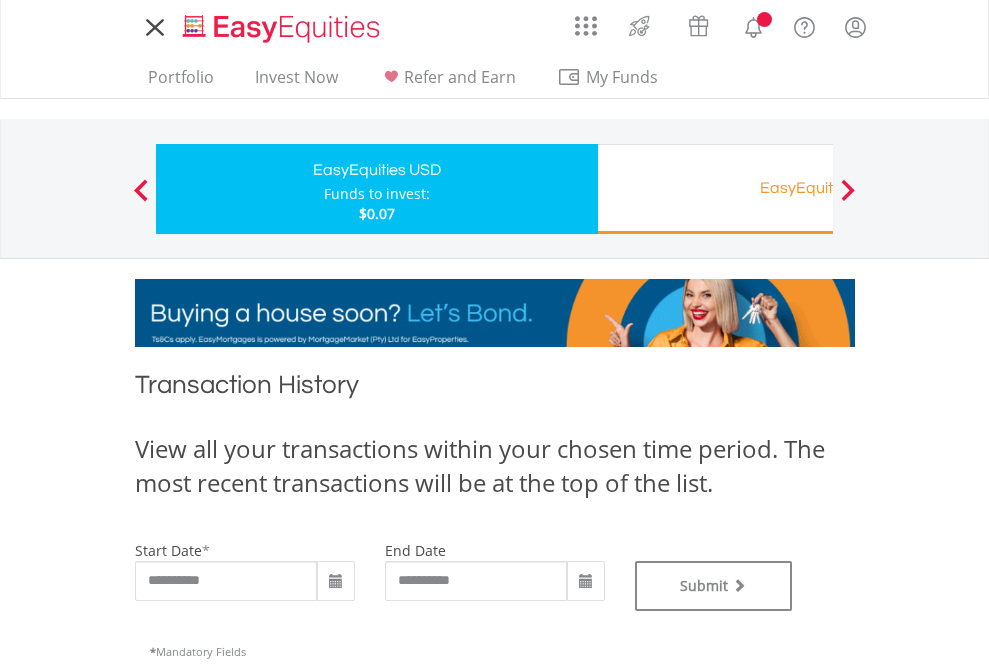 type on "**********" 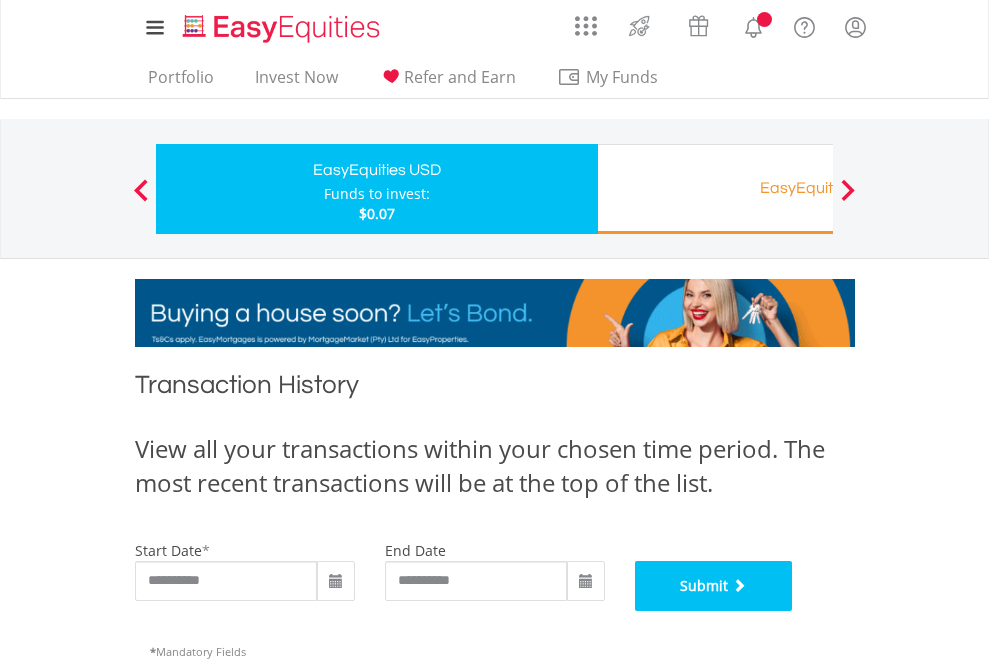 click on "Submit" at bounding box center [714, 586] 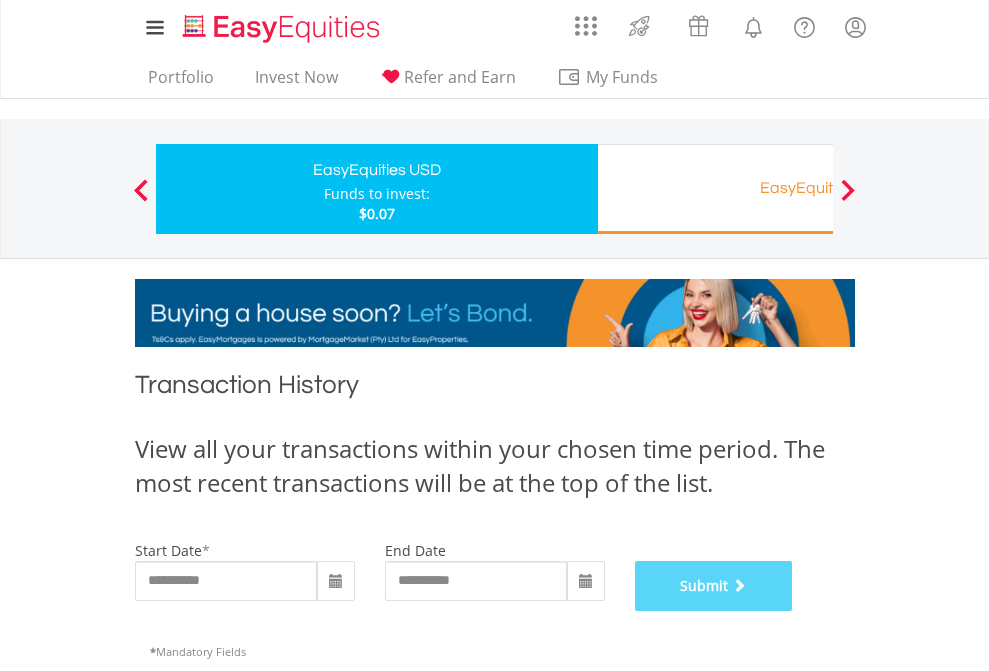 scroll, scrollTop: 811, scrollLeft: 0, axis: vertical 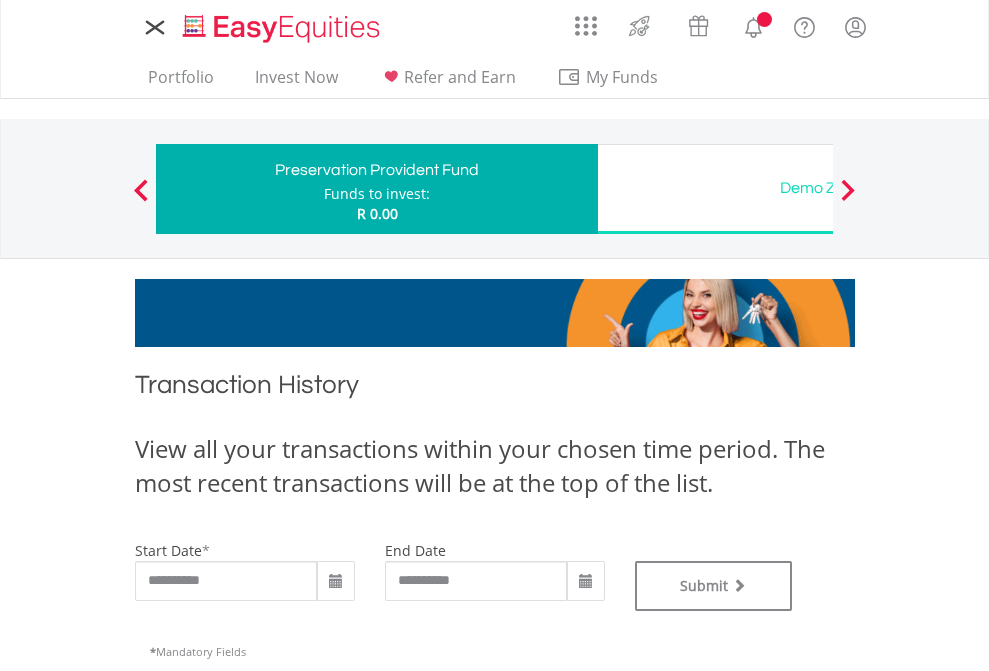 type on "**********" 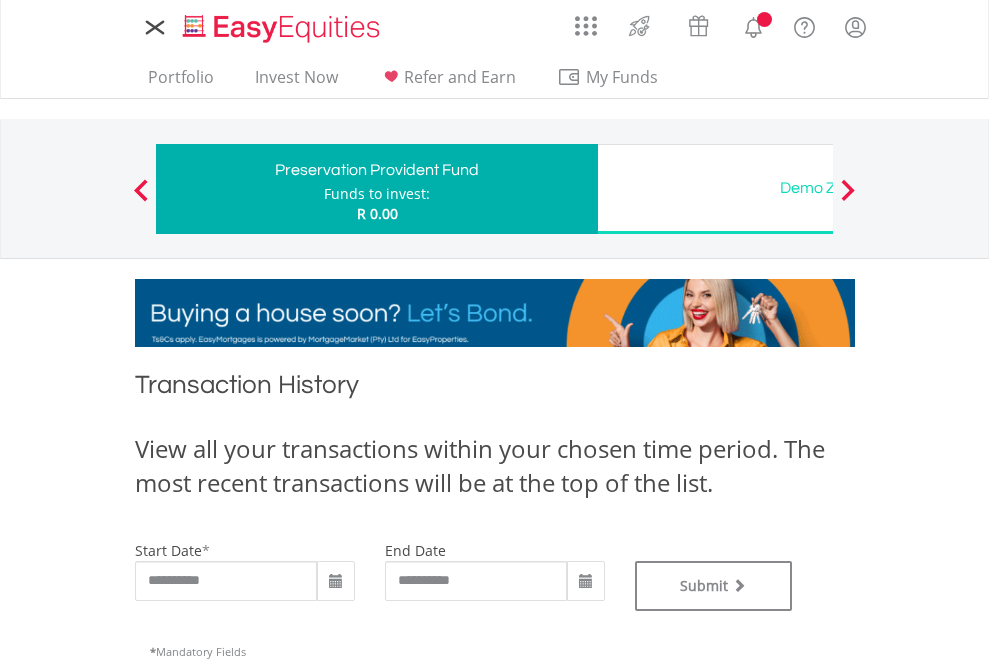 type on "**********" 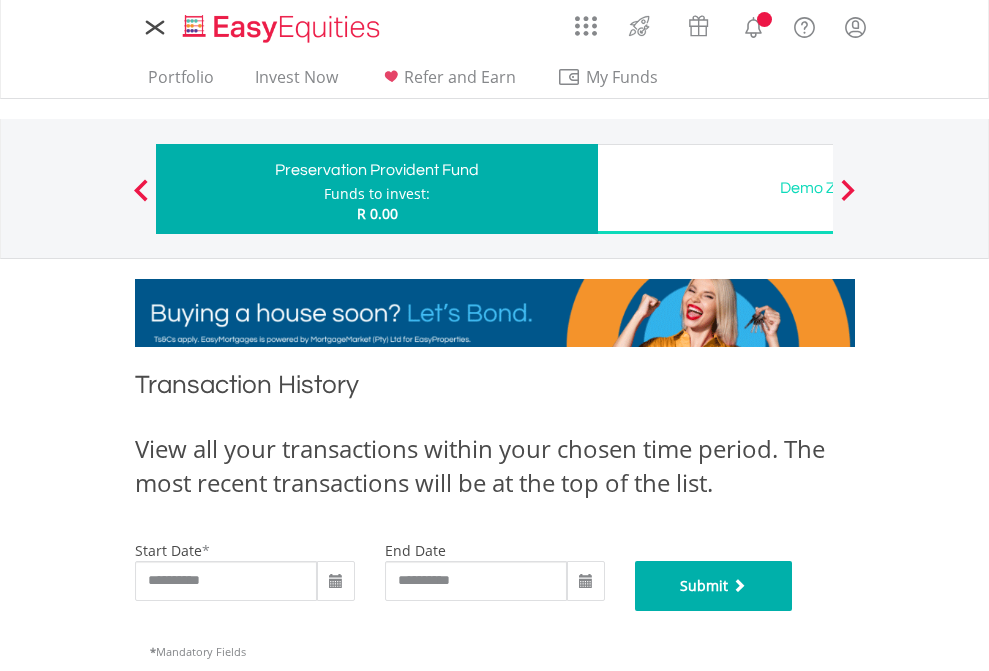 click on "Submit" at bounding box center (714, 586) 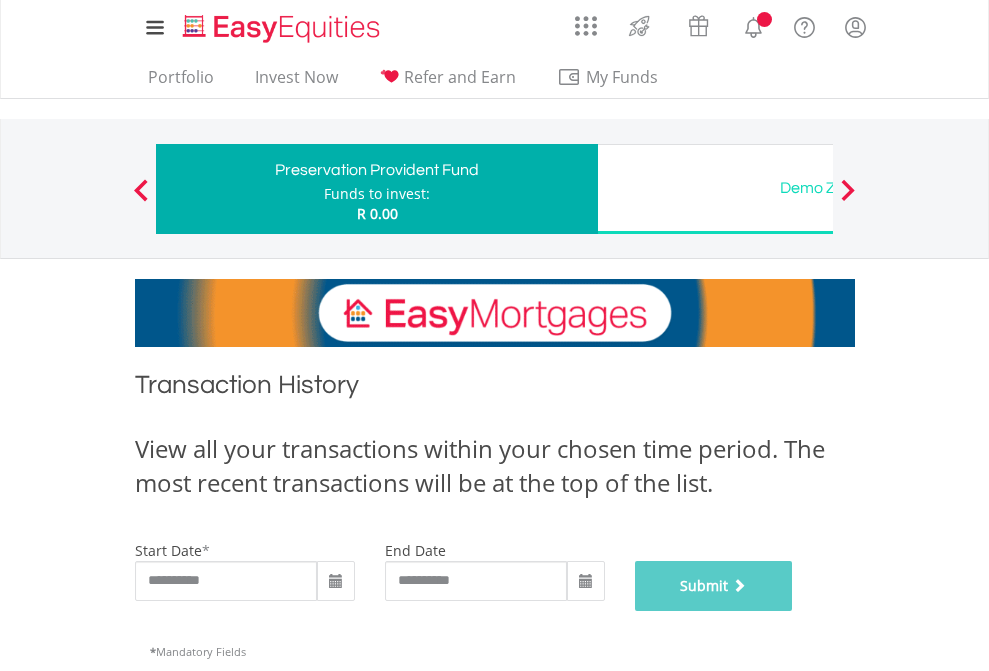scroll, scrollTop: 811, scrollLeft: 0, axis: vertical 